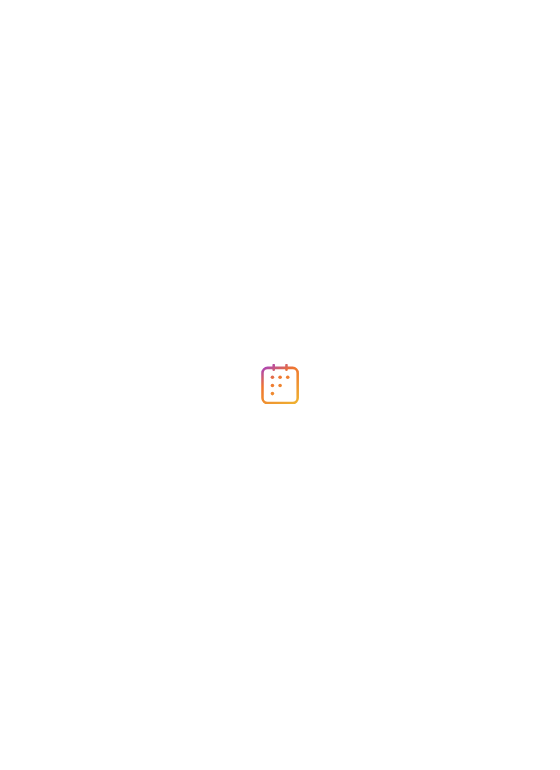 scroll, scrollTop: 0, scrollLeft: 0, axis: both 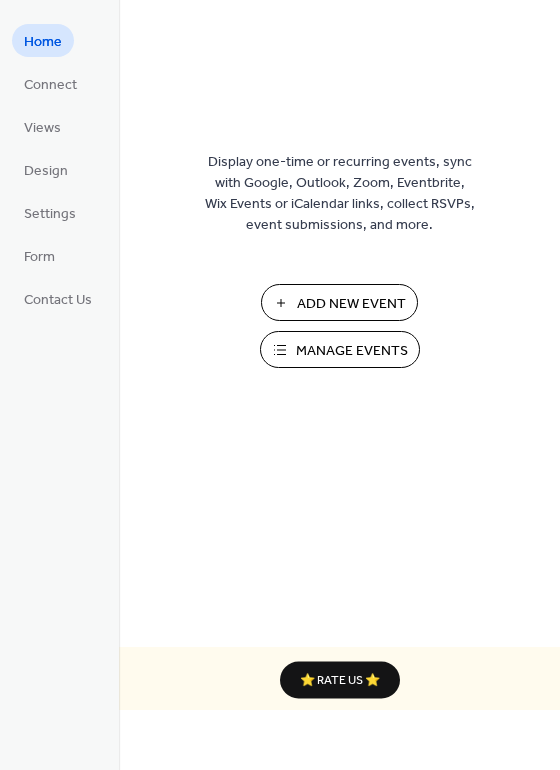 click on "Manage Events" at bounding box center [352, 351] 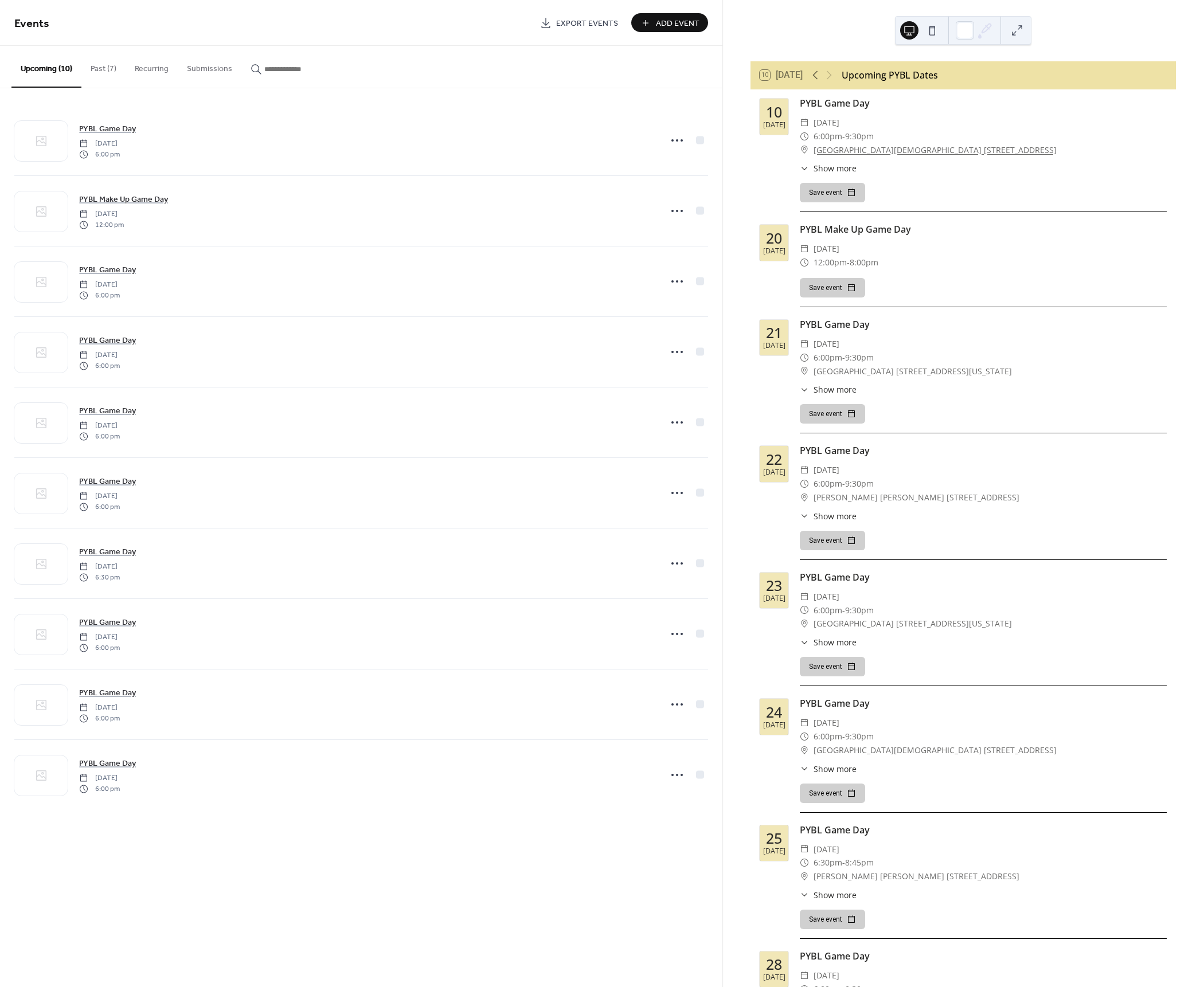 scroll, scrollTop: 0, scrollLeft: 0, axis: both 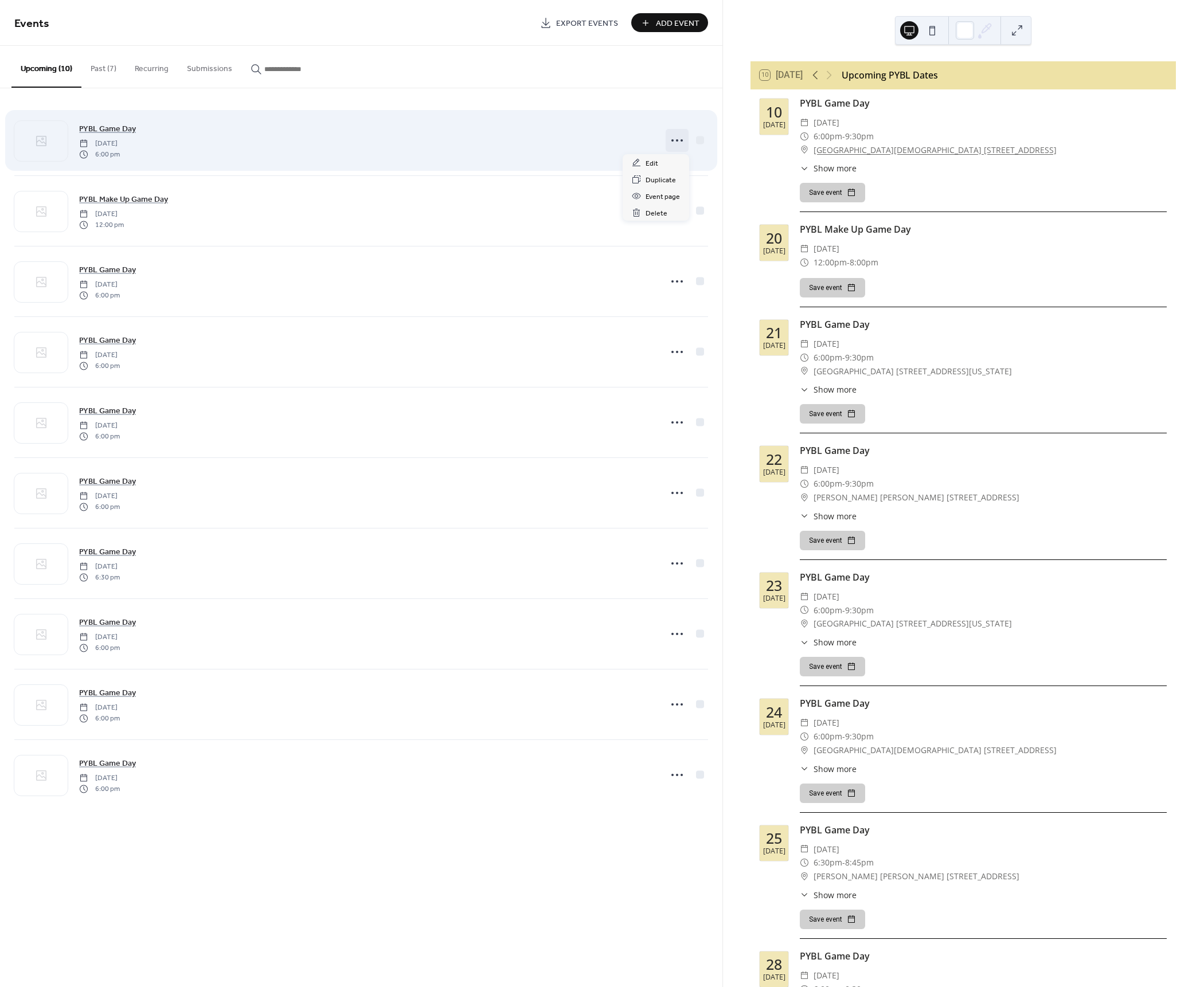 click 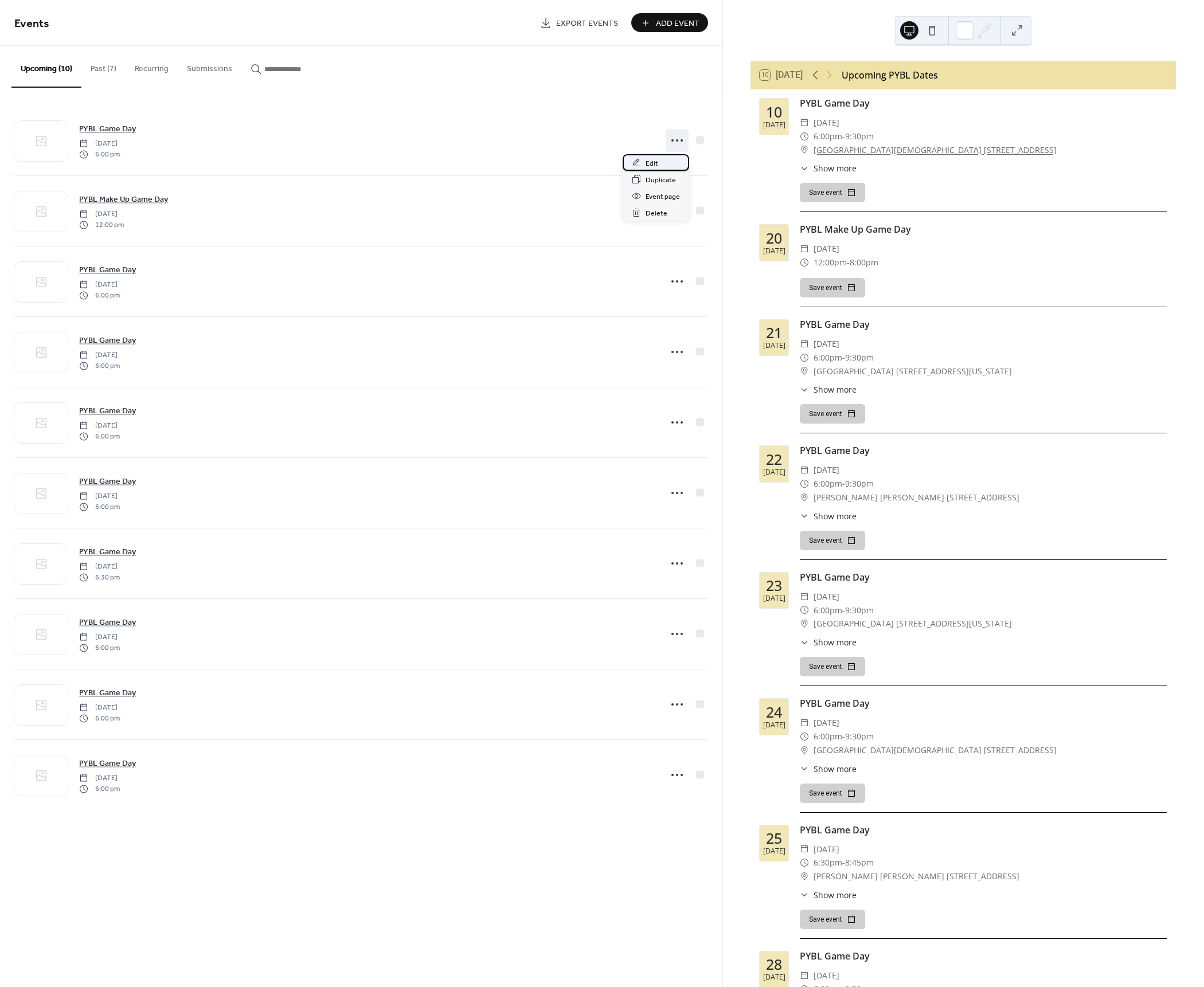 click on "Edit" at bounding box center (652, 163) 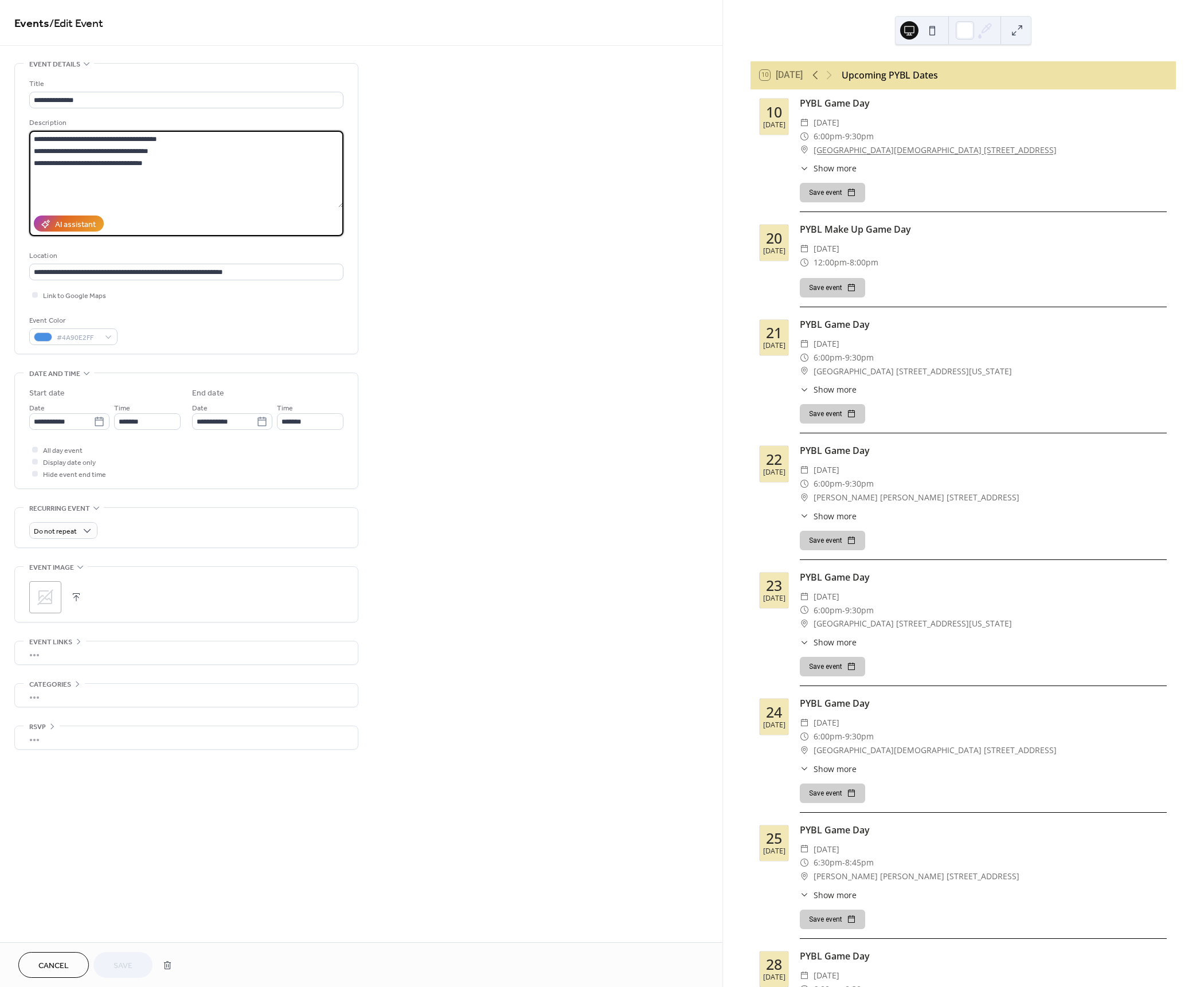 click on "**********" at bounding box center [186, 169] 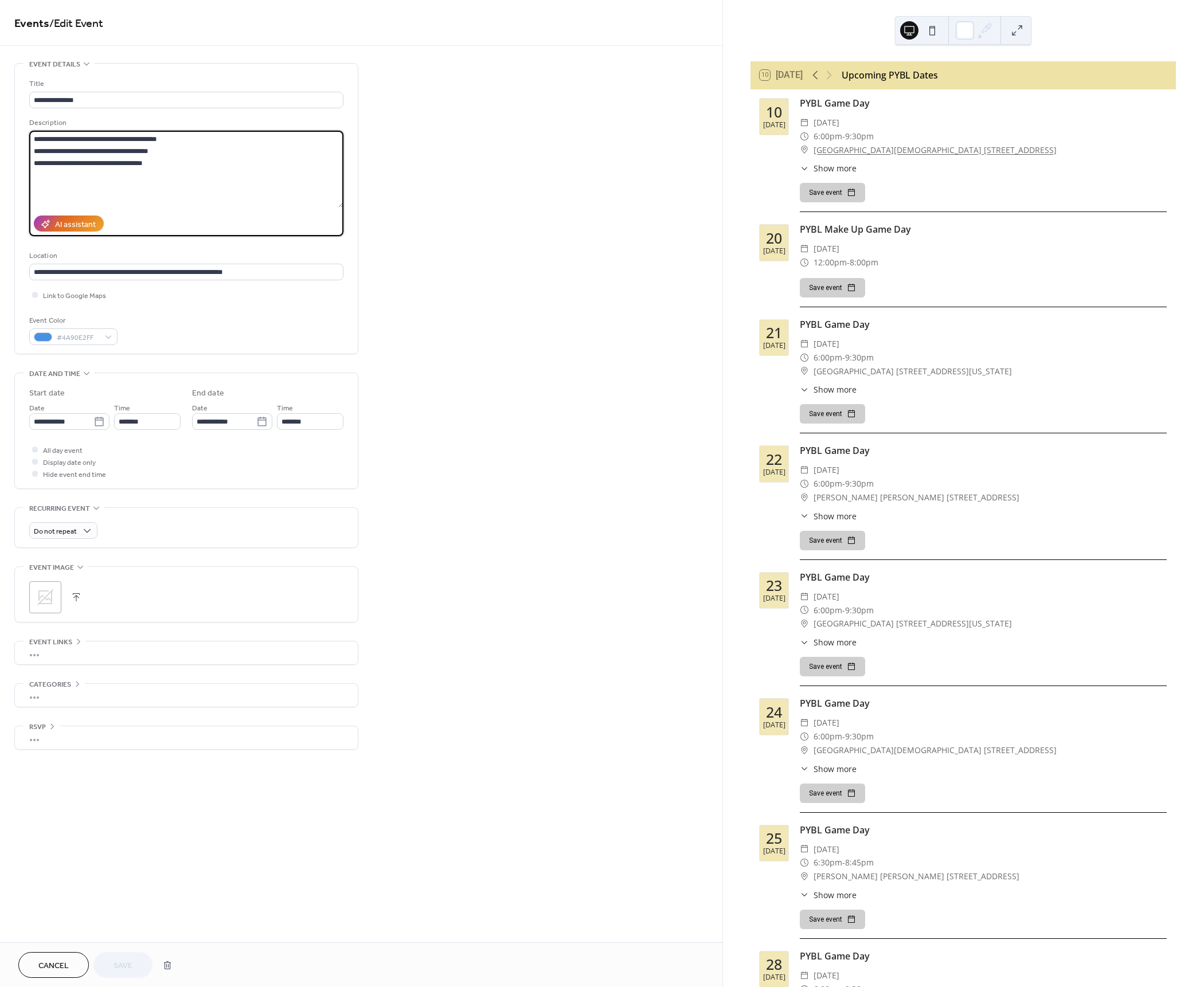 drag, startPoint x: 51, startPoint y: 139, endPoint x: -9, endPoint y: 136, distance: 60.07495 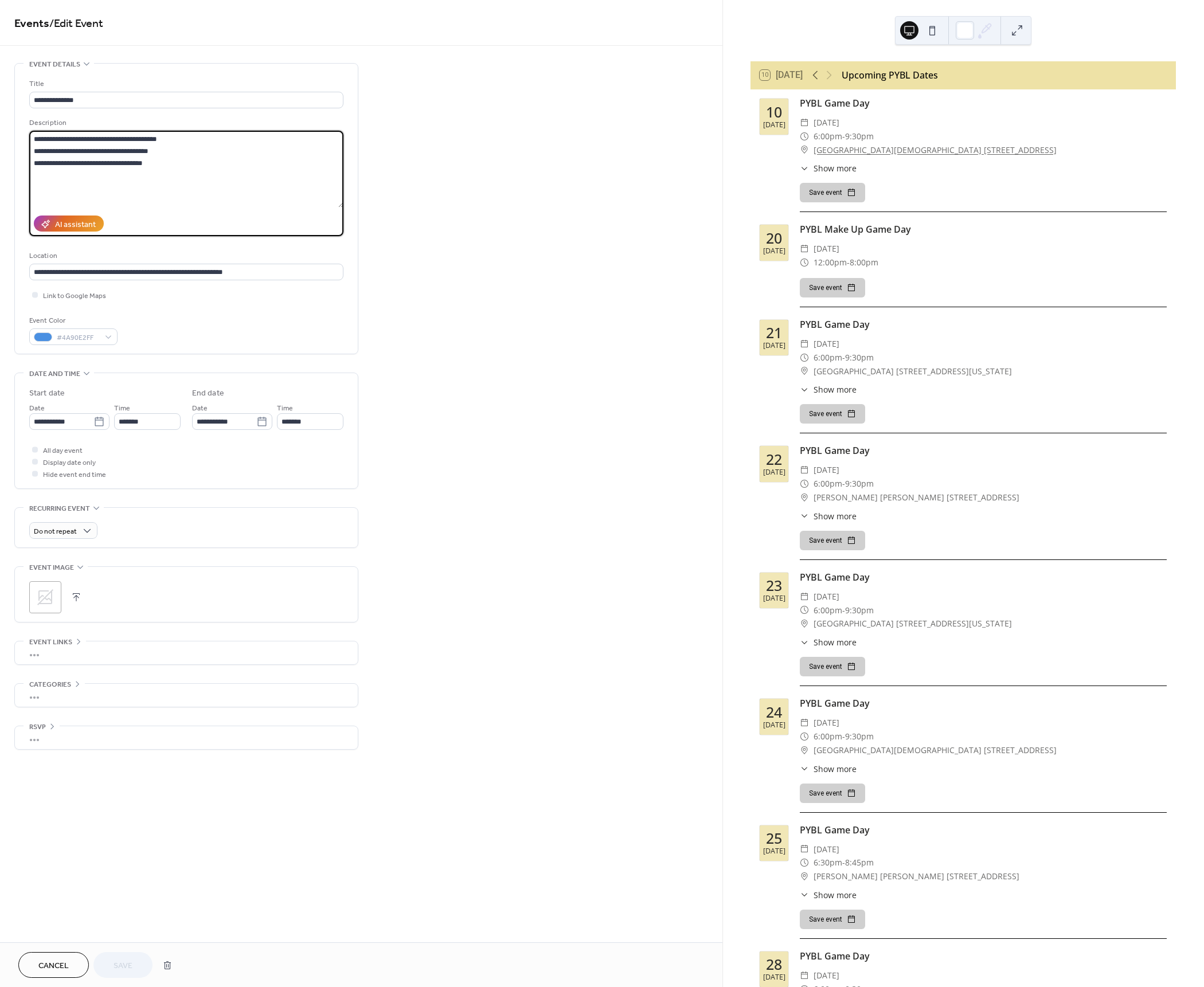 click on "**********" at bounding box center (602, 493) 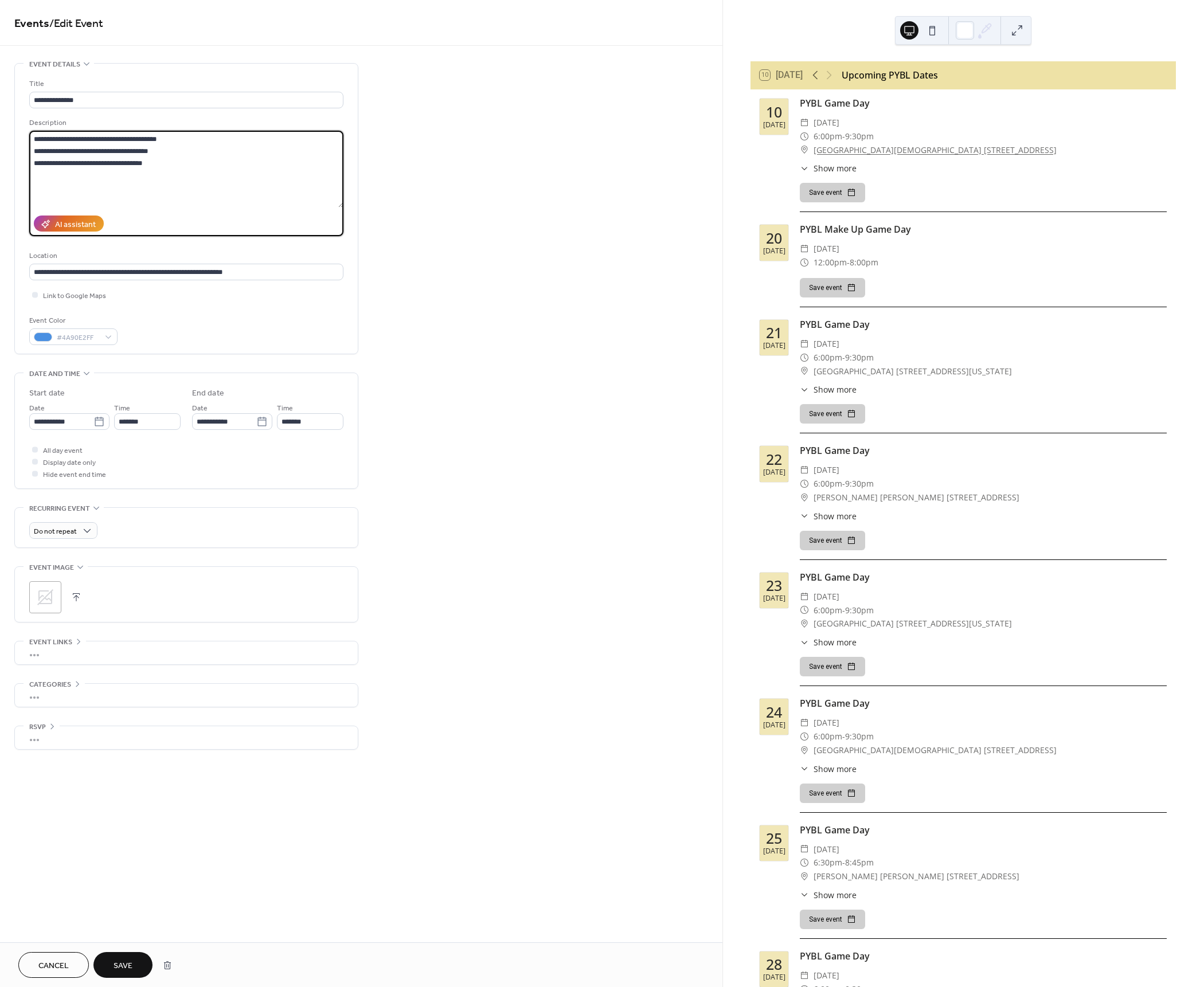 click on "**********" at bounding box center [186, 169] 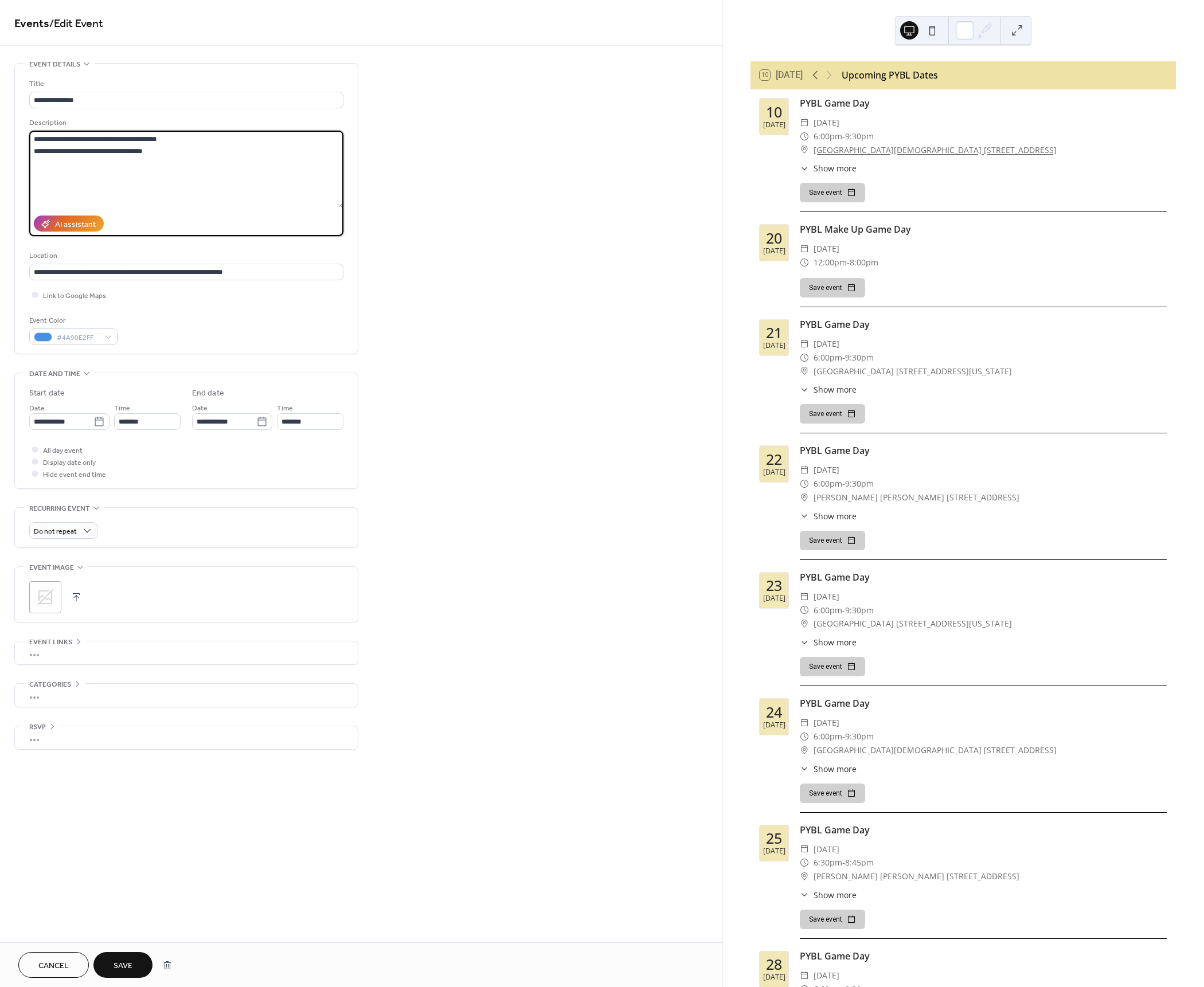 drag, startPoint x: 41, startPoint y: 150, endPoint x: 17, endPoint y: 150, distance: 24 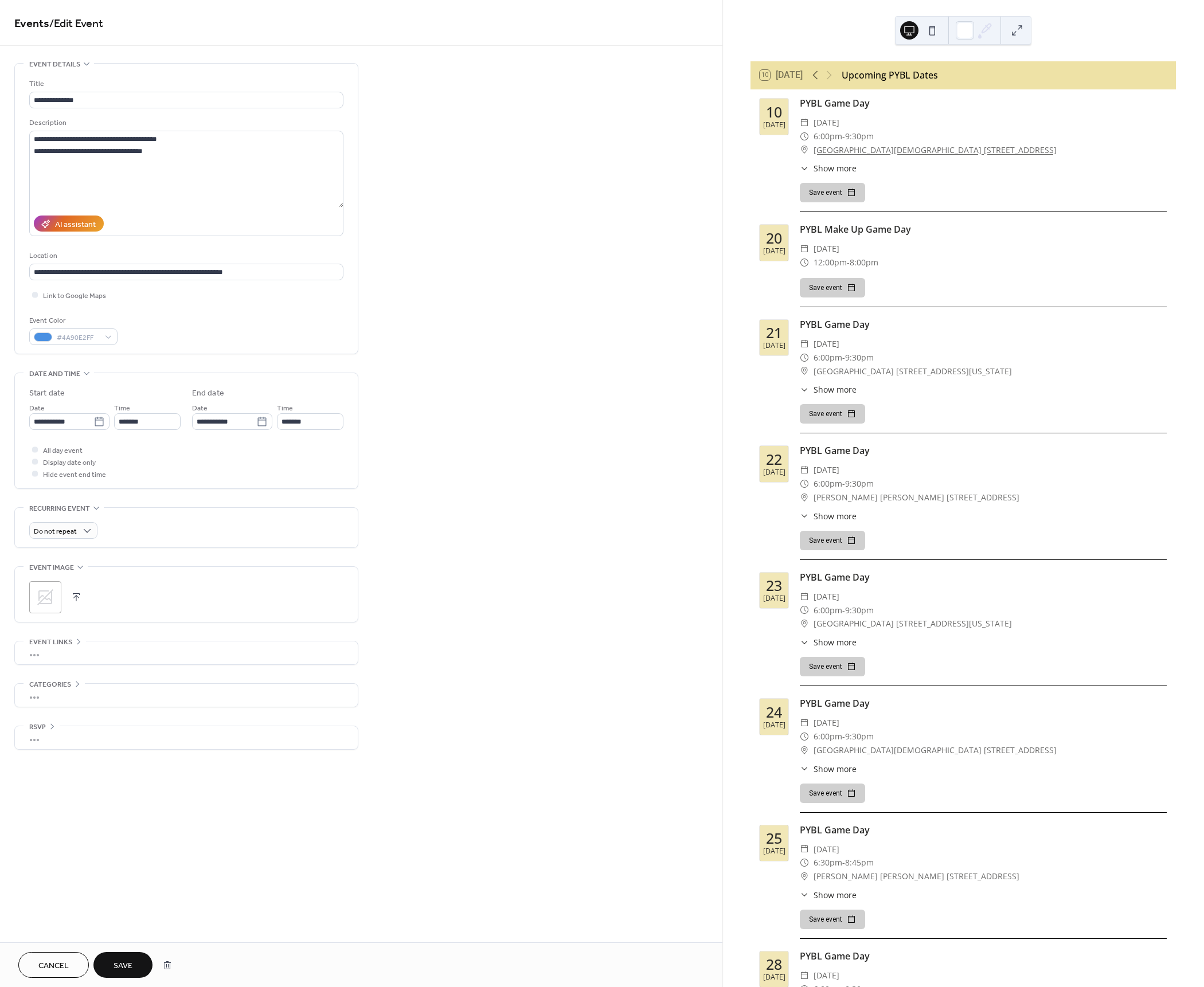 click on "Save" at bounding box center [123, 965] 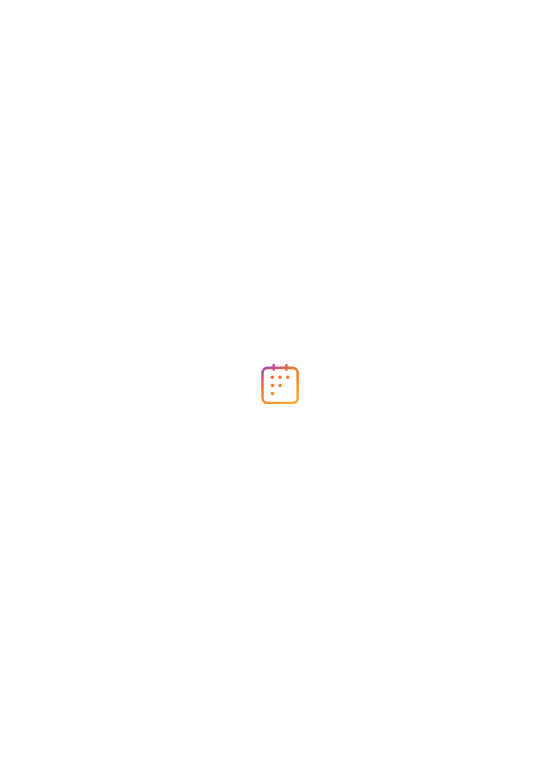 scroll, scrollTop: 0, scrollLeft: 0, axis: both 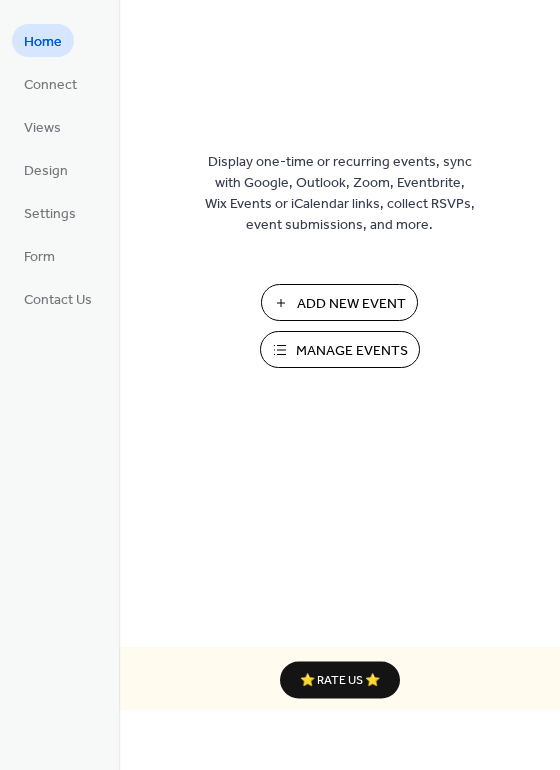 click on "Manage Events" at bounding box center [352, 351] 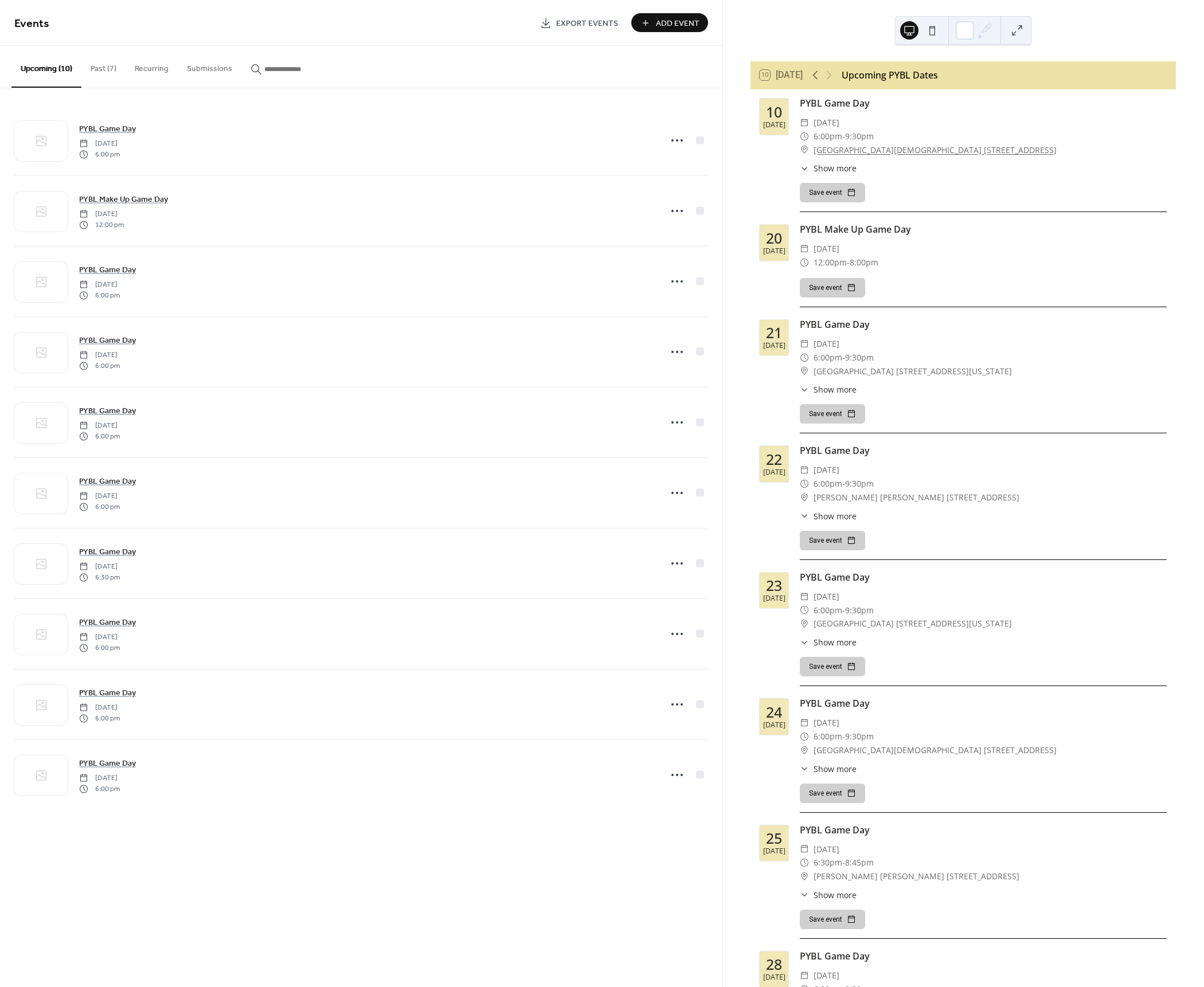 scroll, scrollTop: 0, scrollLeft: 0, axis: both 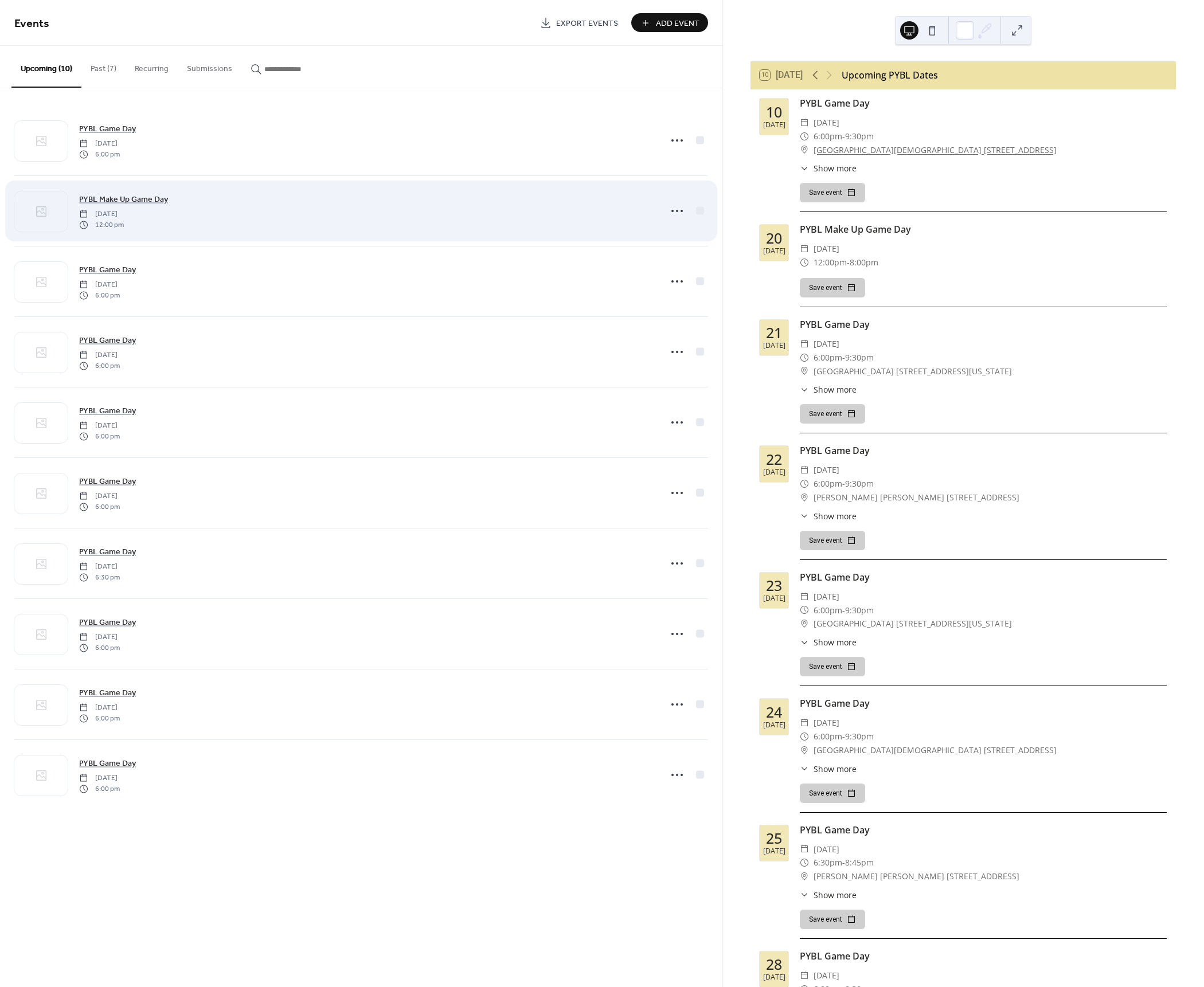 click on "[DATE]" at bounding box center (101, 214) 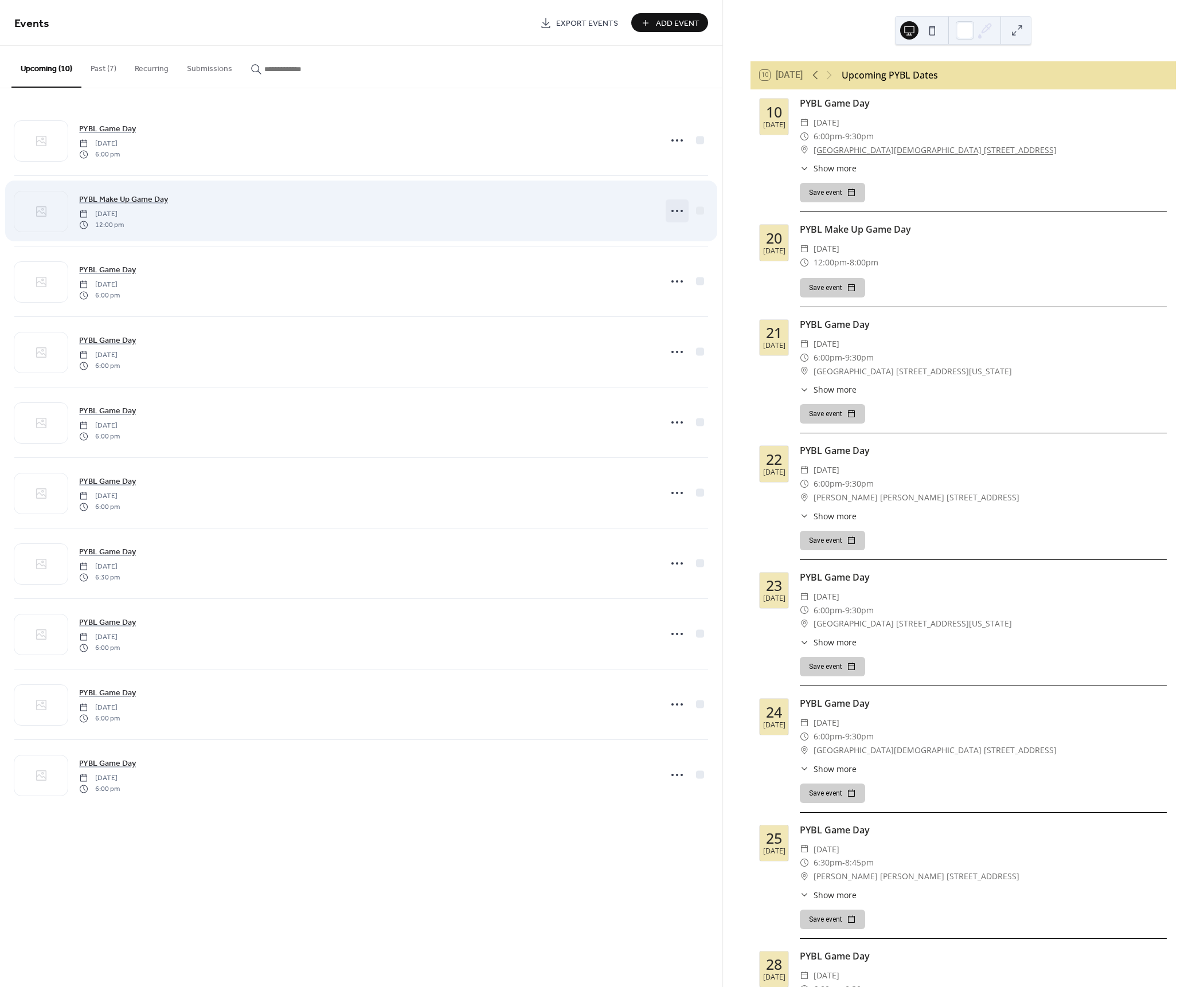 click 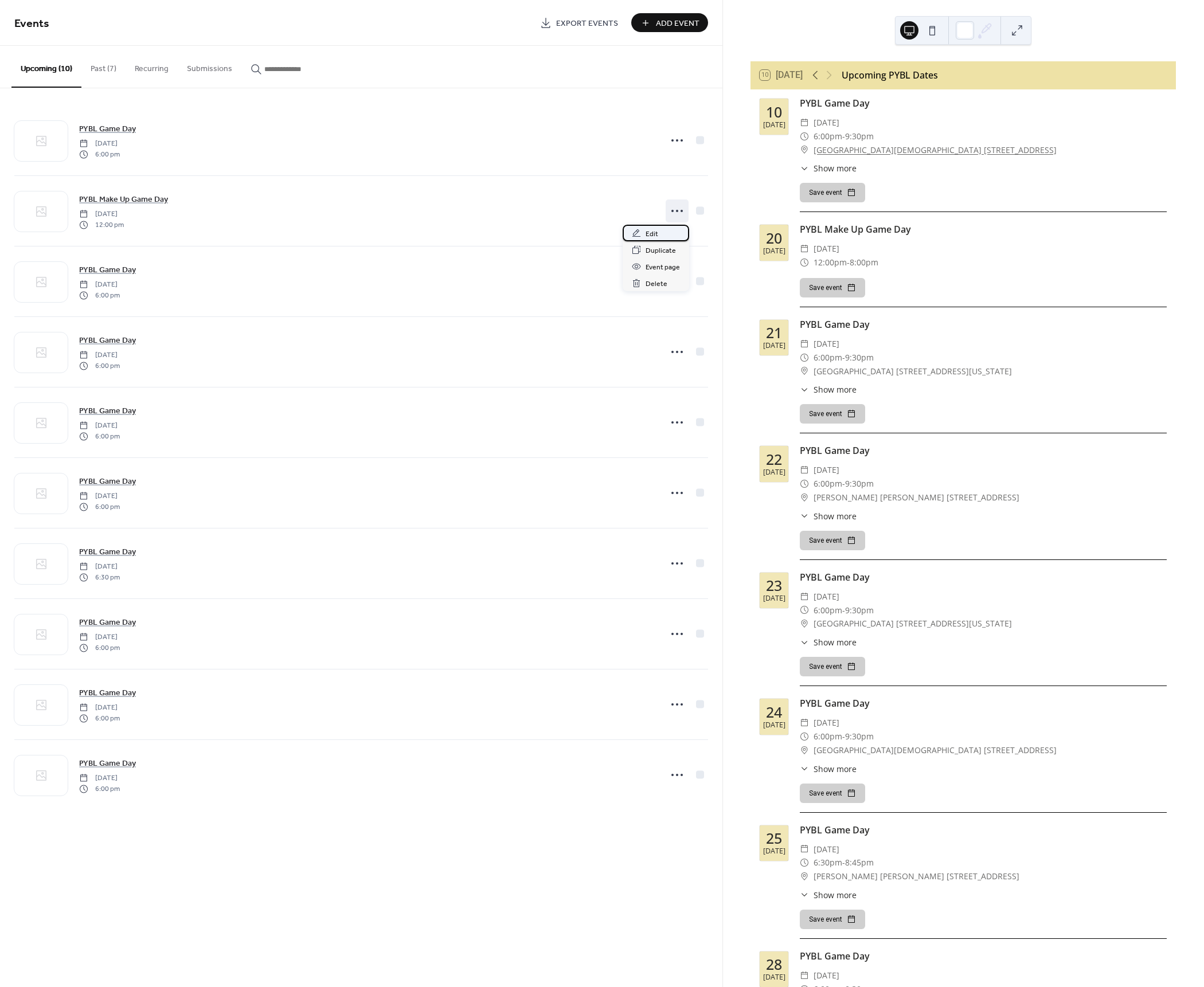 click on "Edit" at bounding box center (656, 233) 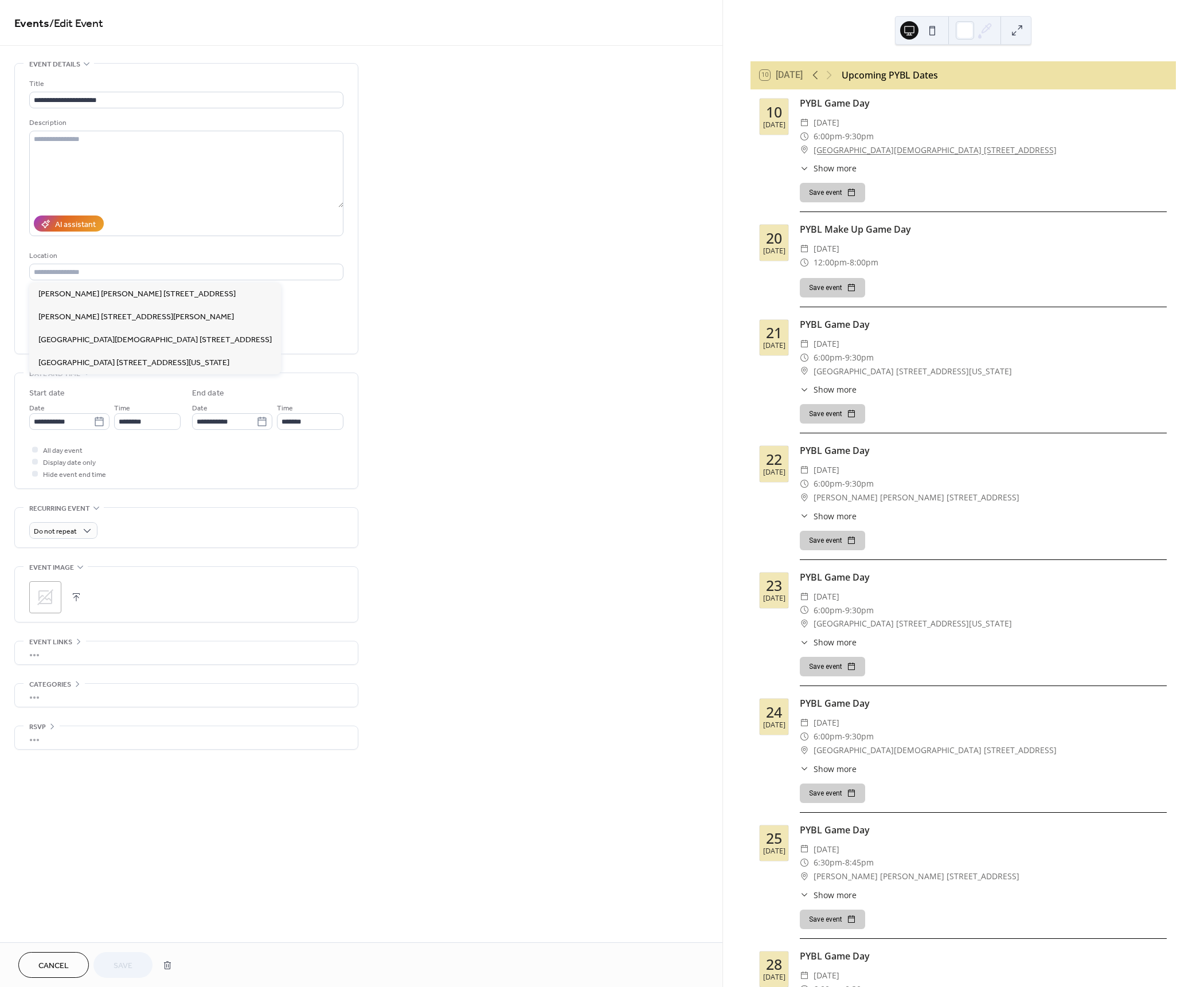 click on "Location" at bounding box center (185, 256) 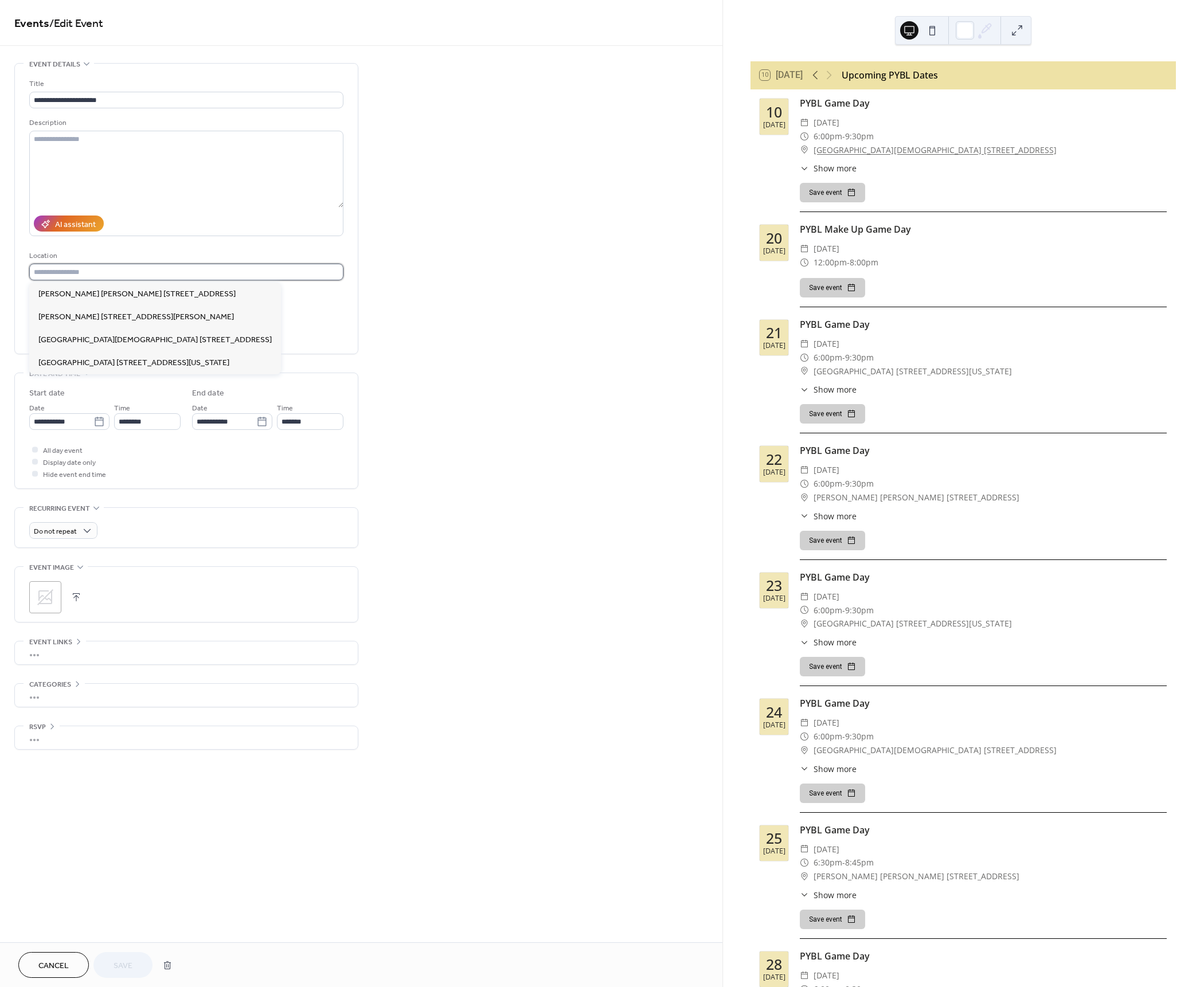 click at bounding box center [186, 272] 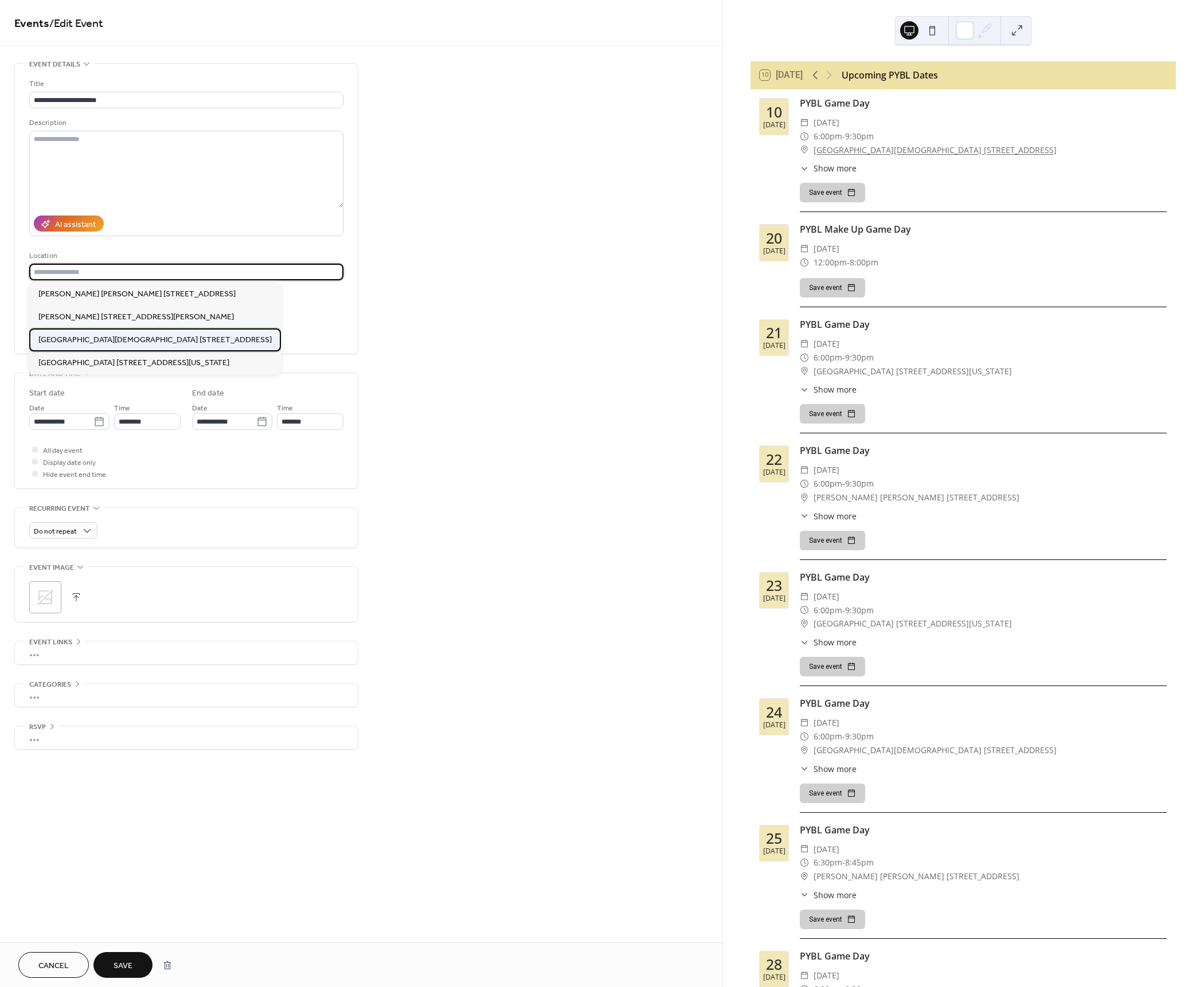 click on "[GEOGRAPHIC_DATA][DEMOGRAPHIC_DATA] [STREET_ADDRESS]" at bounding box center (155, 340) 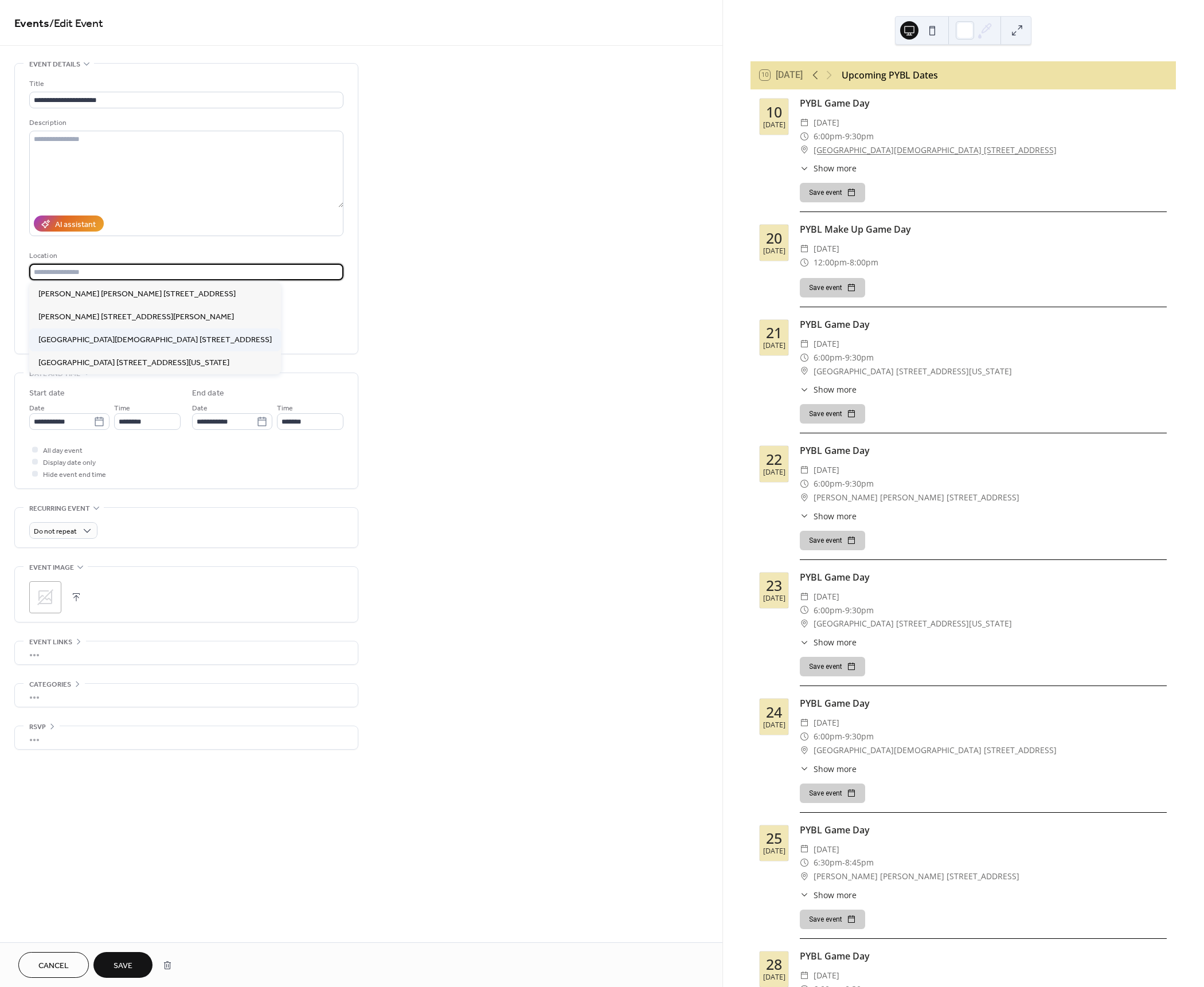 type on "**********" 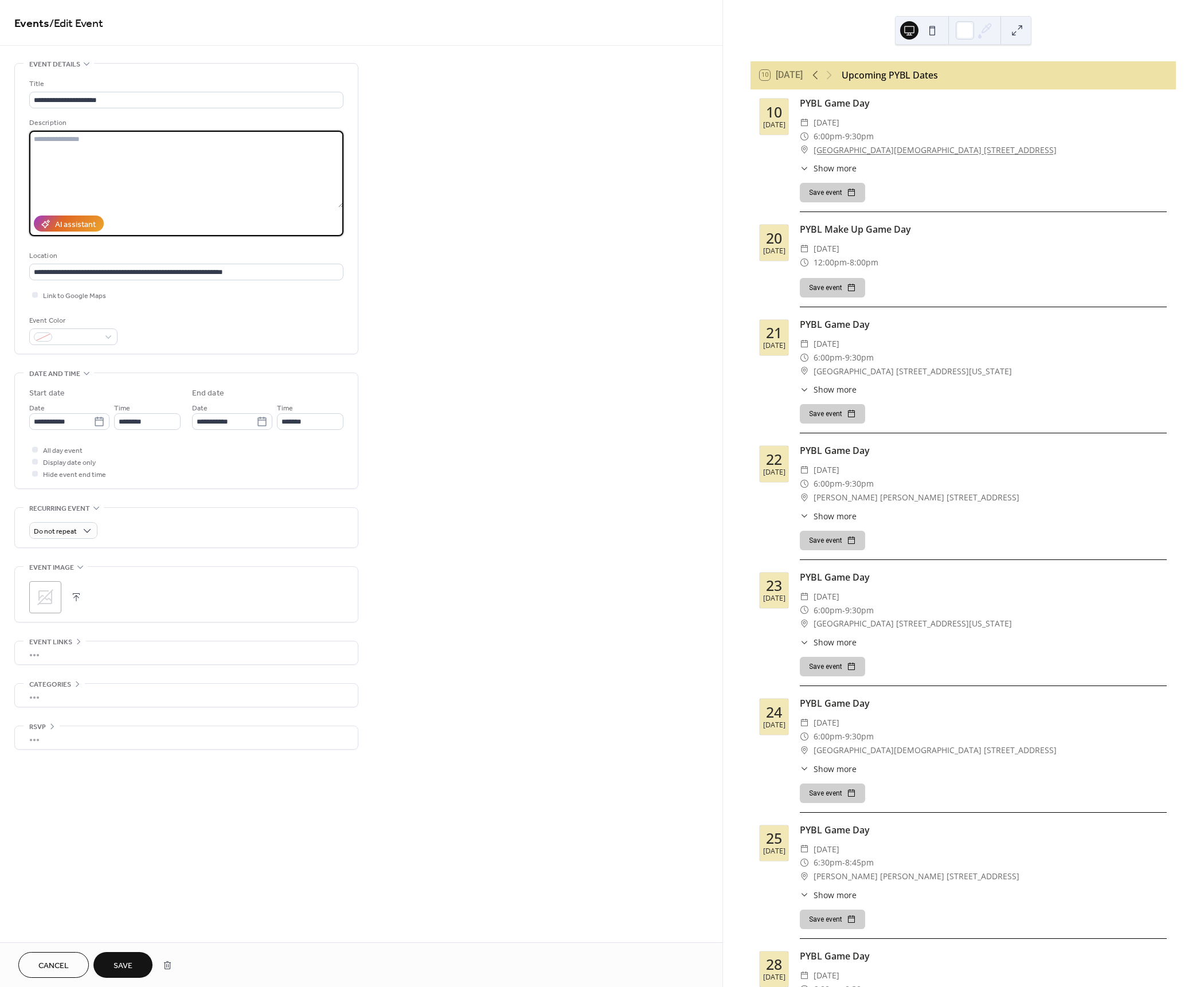 click at bounding box center (186, 169) 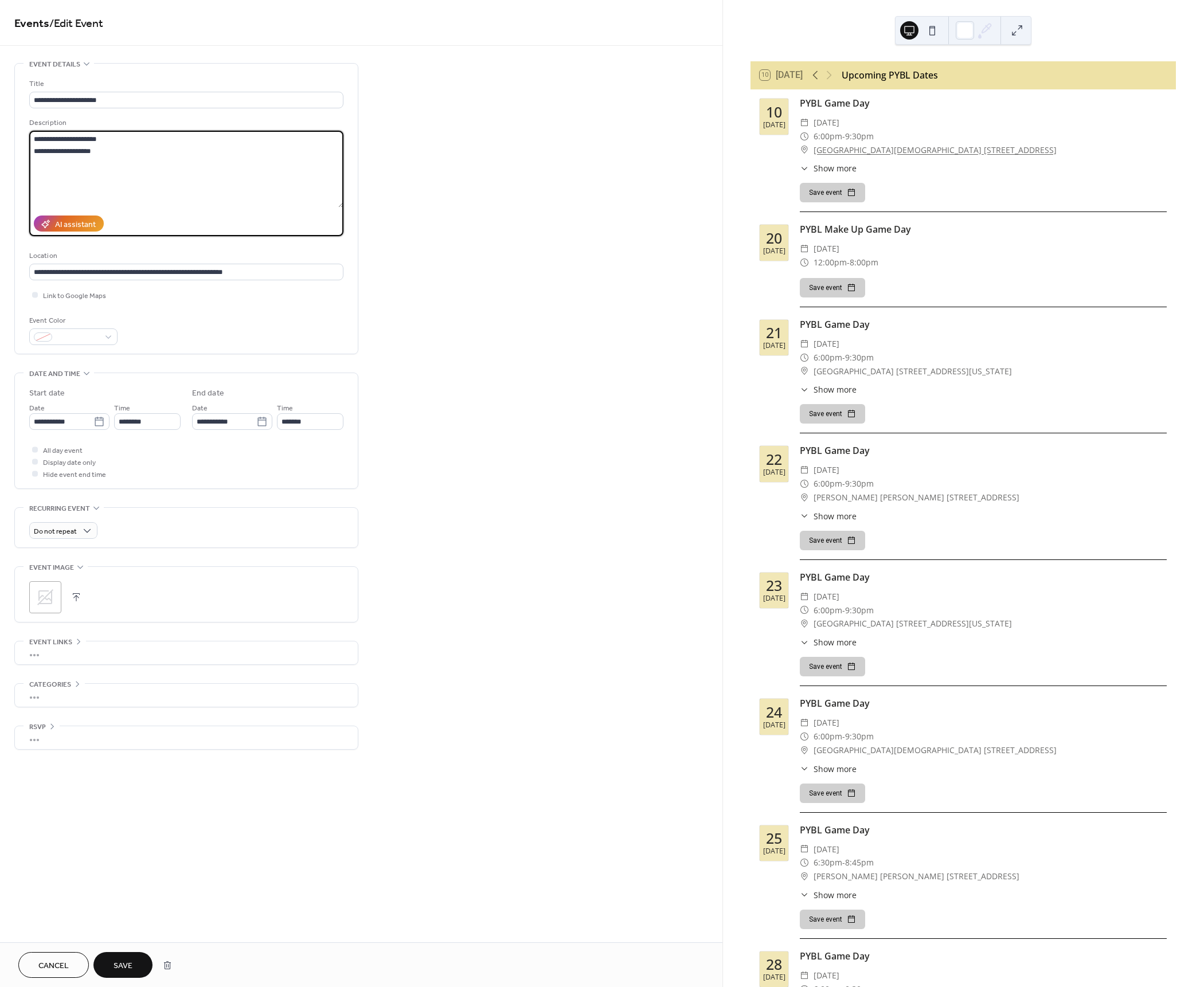 click on "**********" at bounding box center (186, 169) 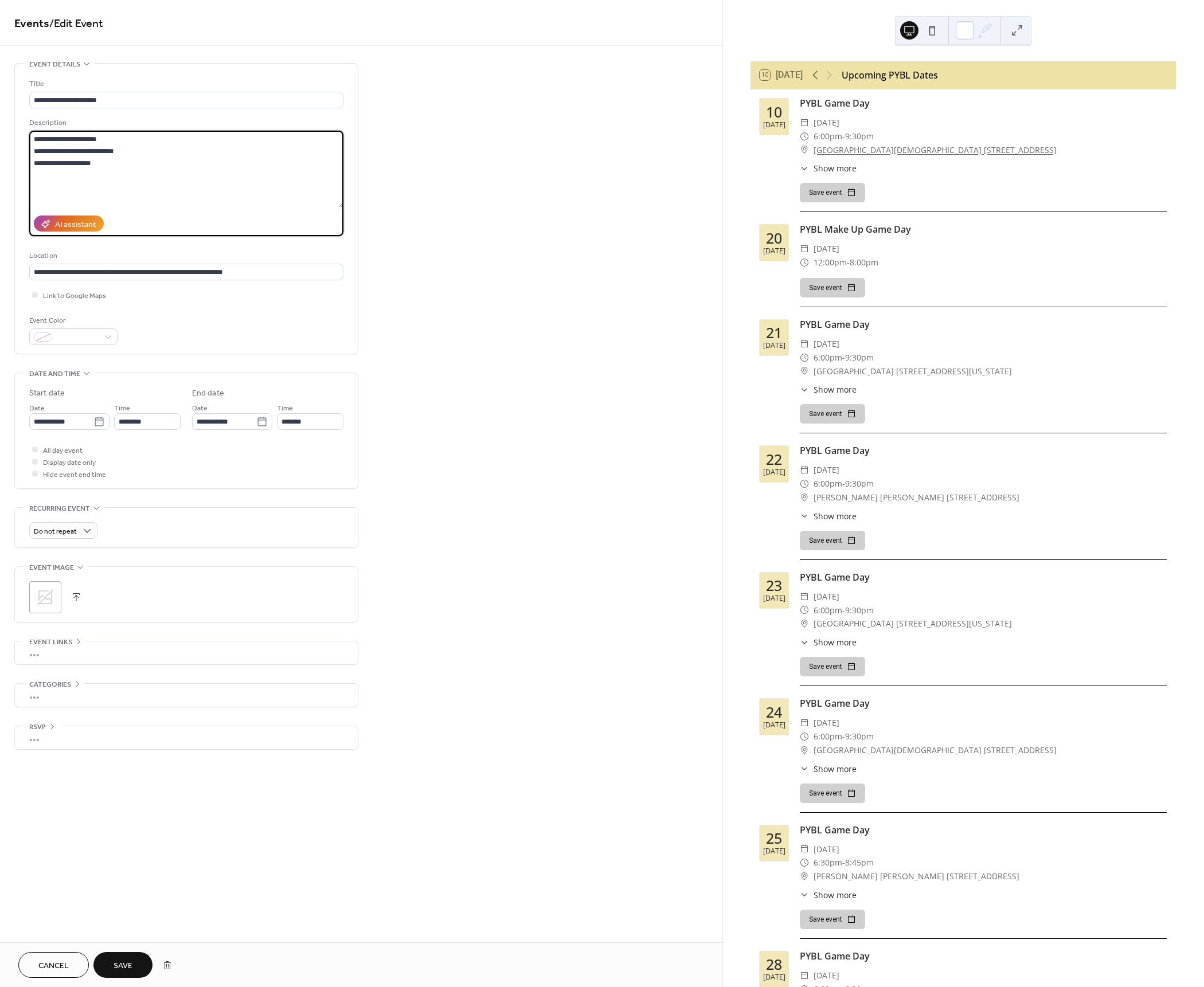 type on "**********" 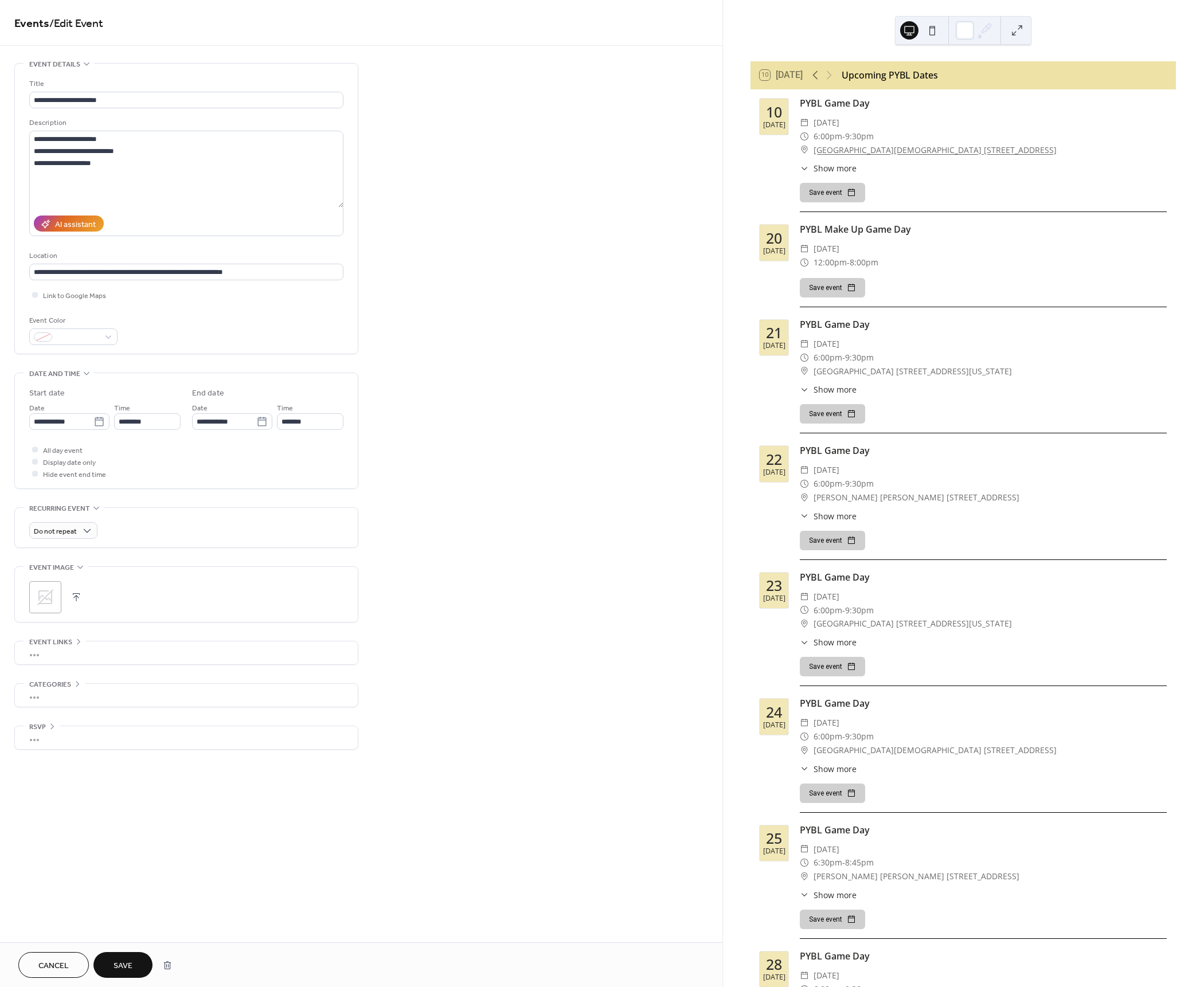 click on "Save" at bounding box center [123, 966] 